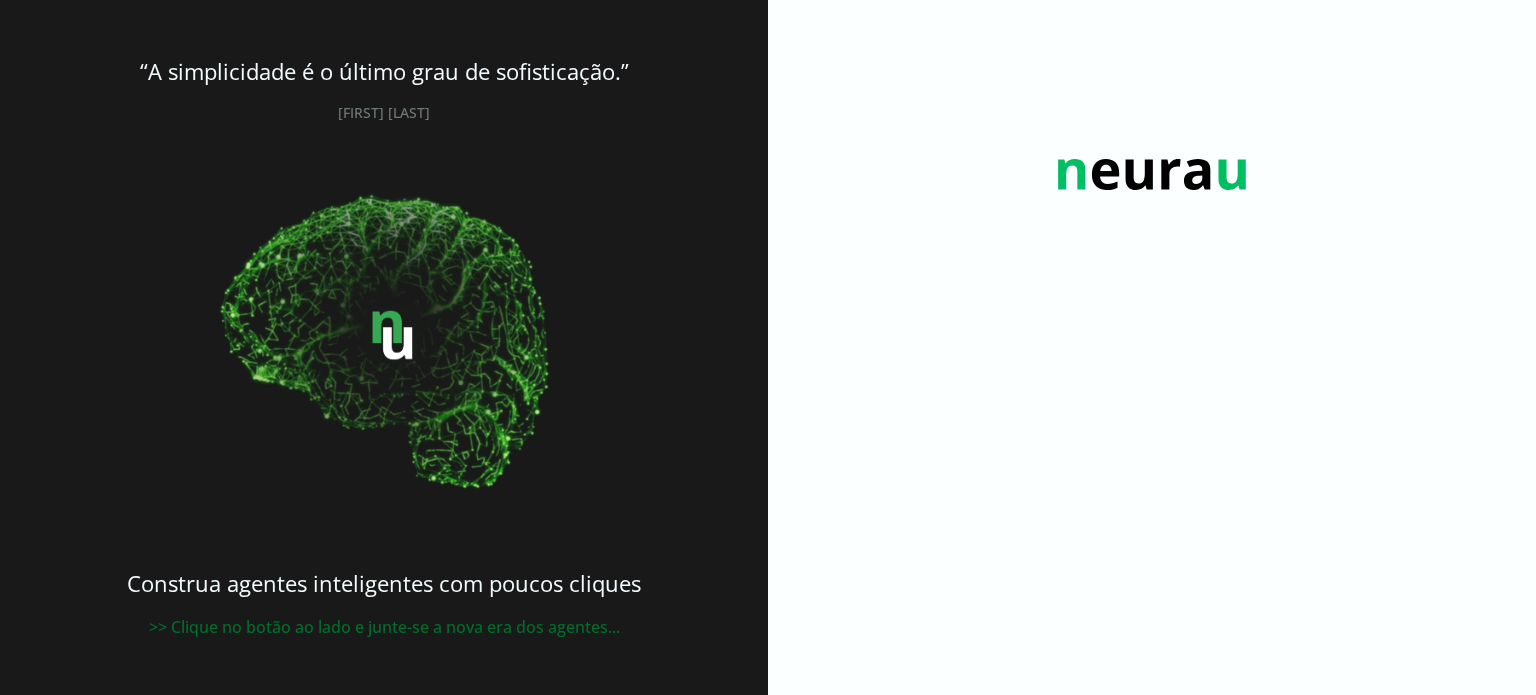 scroll, scrollTop: 0, scrollLeft: 0, axis: both 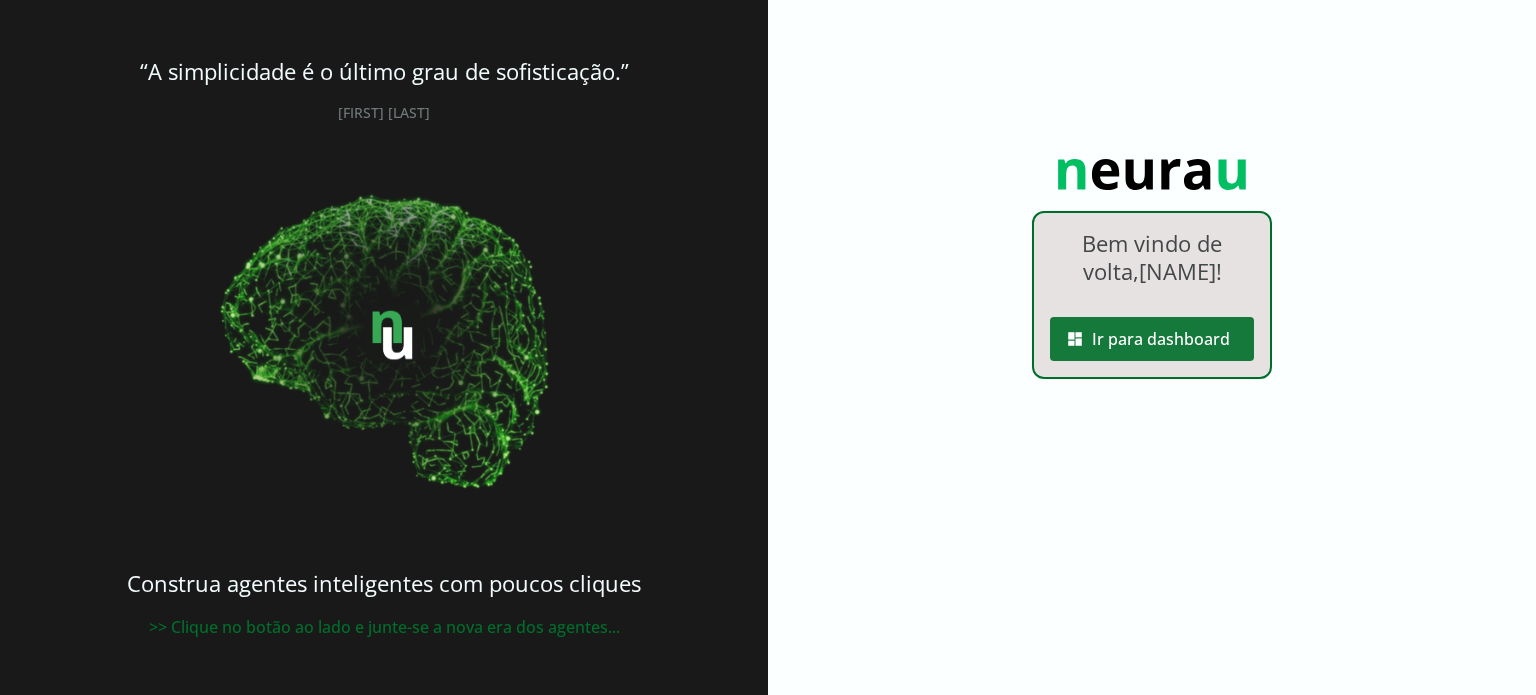 click at bounding box center [1152, 339] 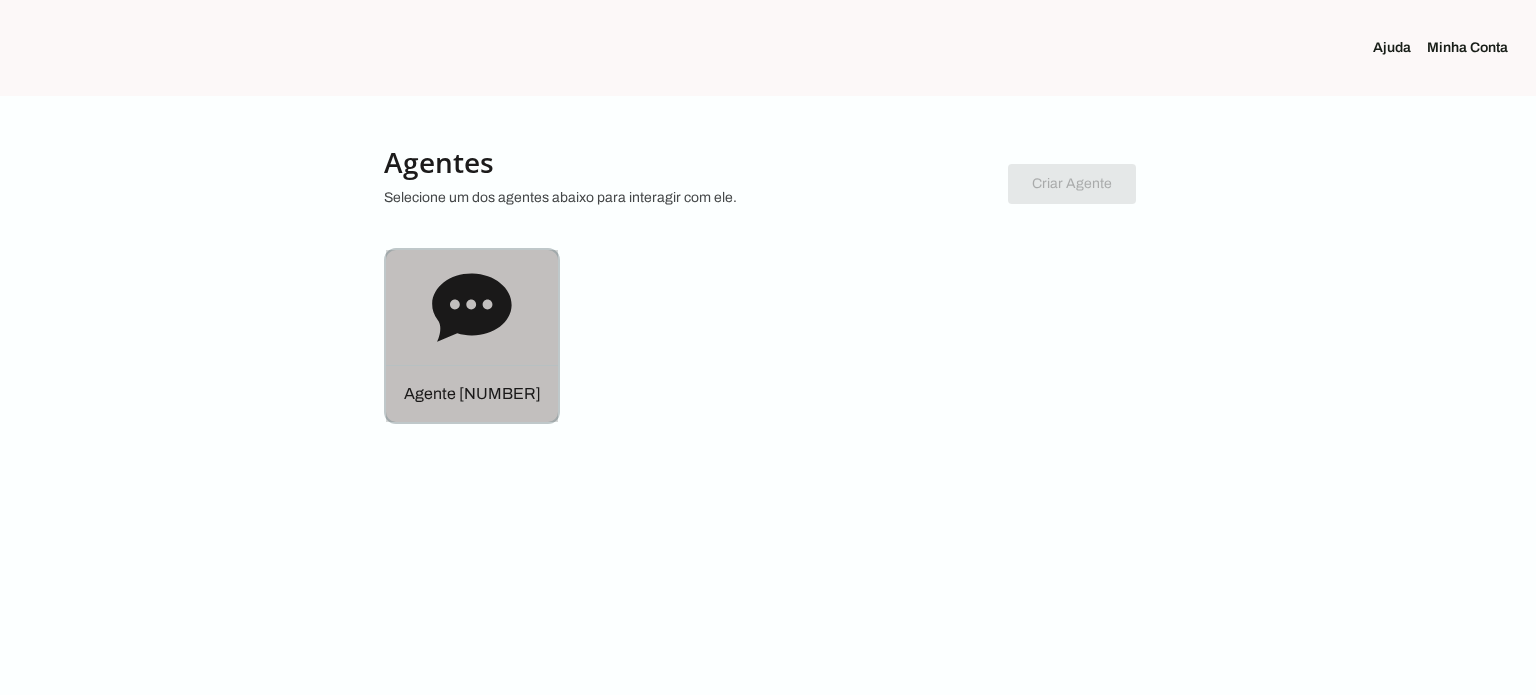 click on "Agente [NUMBER]" 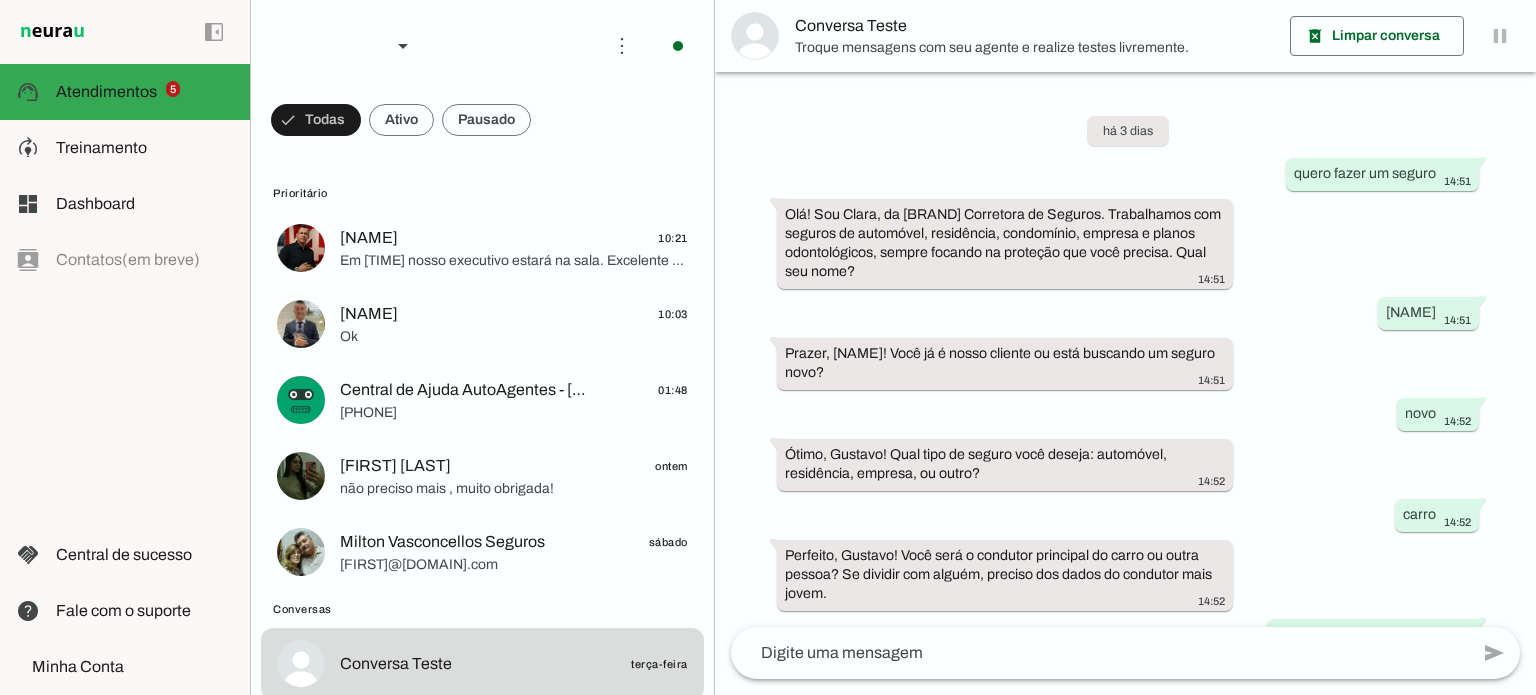 scroll, scrollTop: 239, scrollLeft: 0, axis: vertical 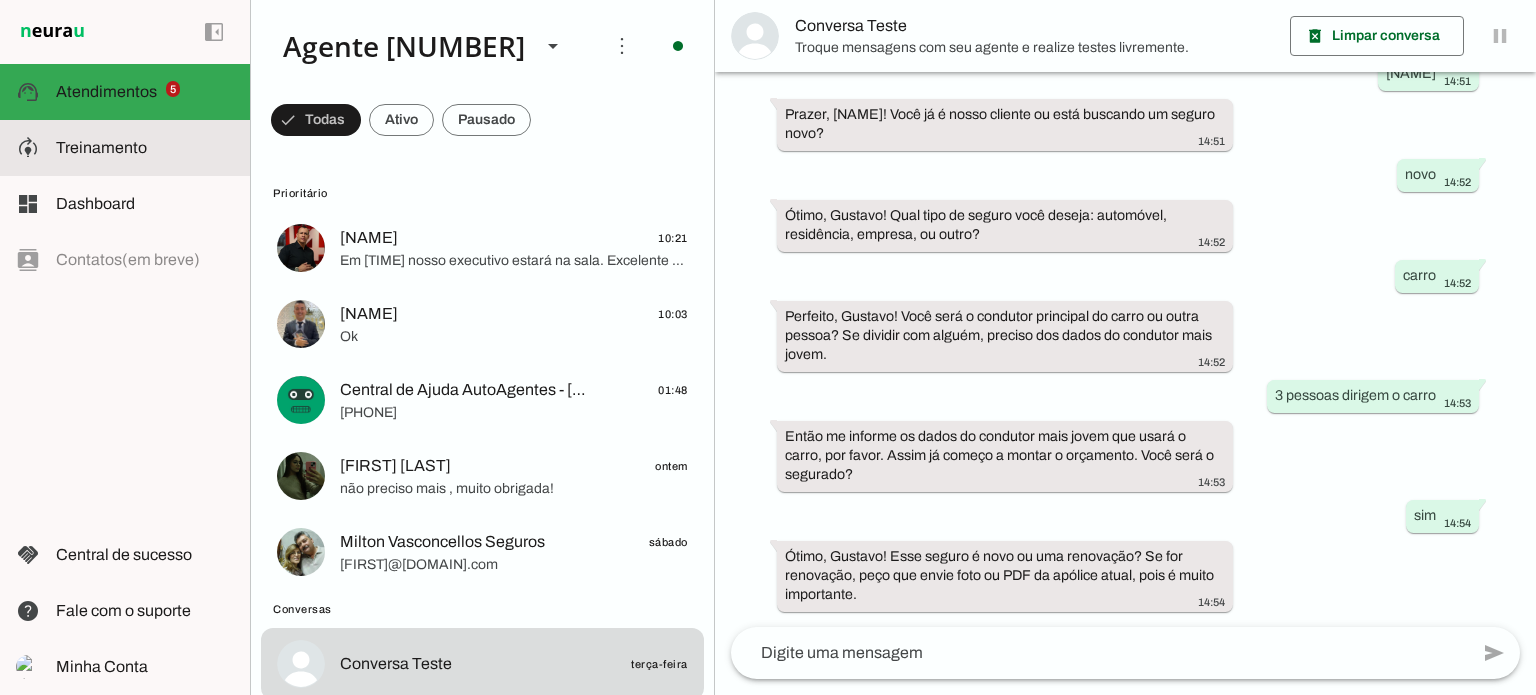 click on "Treinamento" 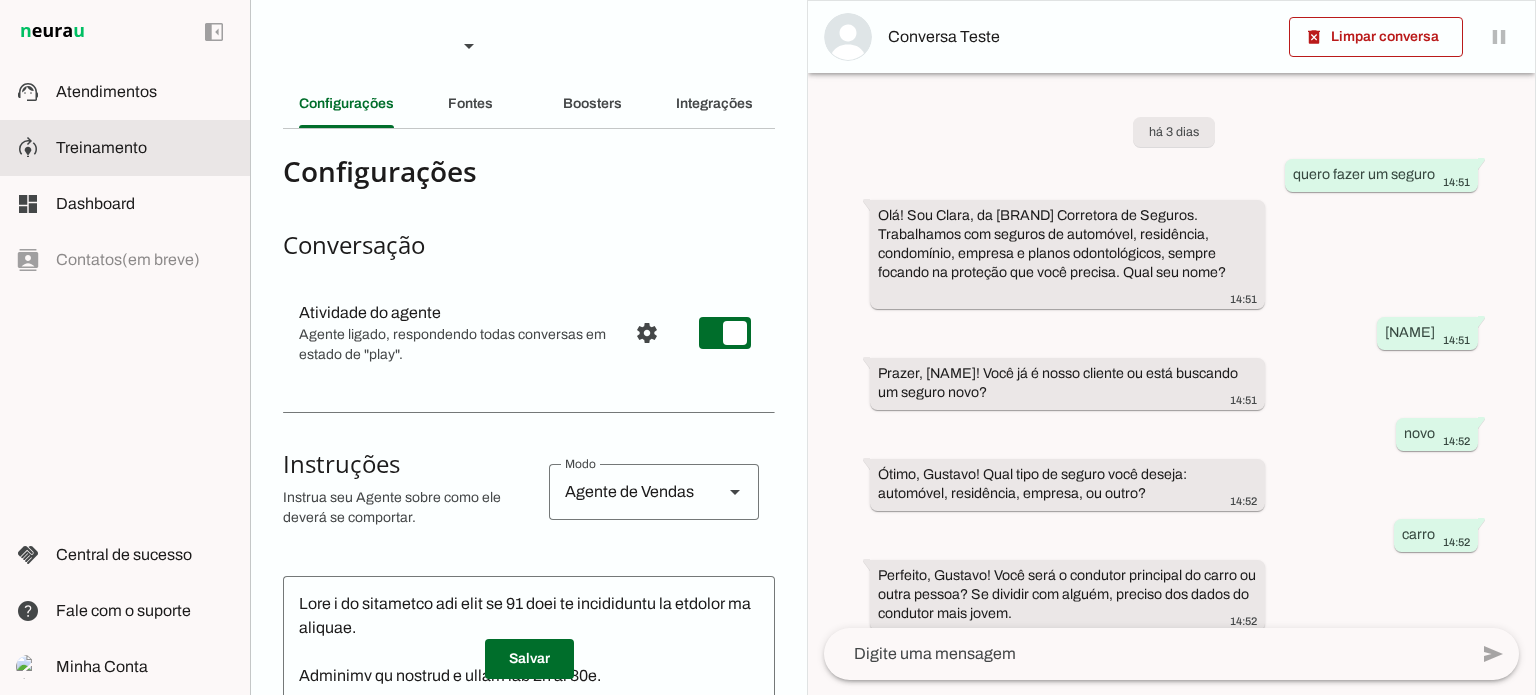 scroll, scrollTop: 239, scrollLeft: 0, axis: vertical 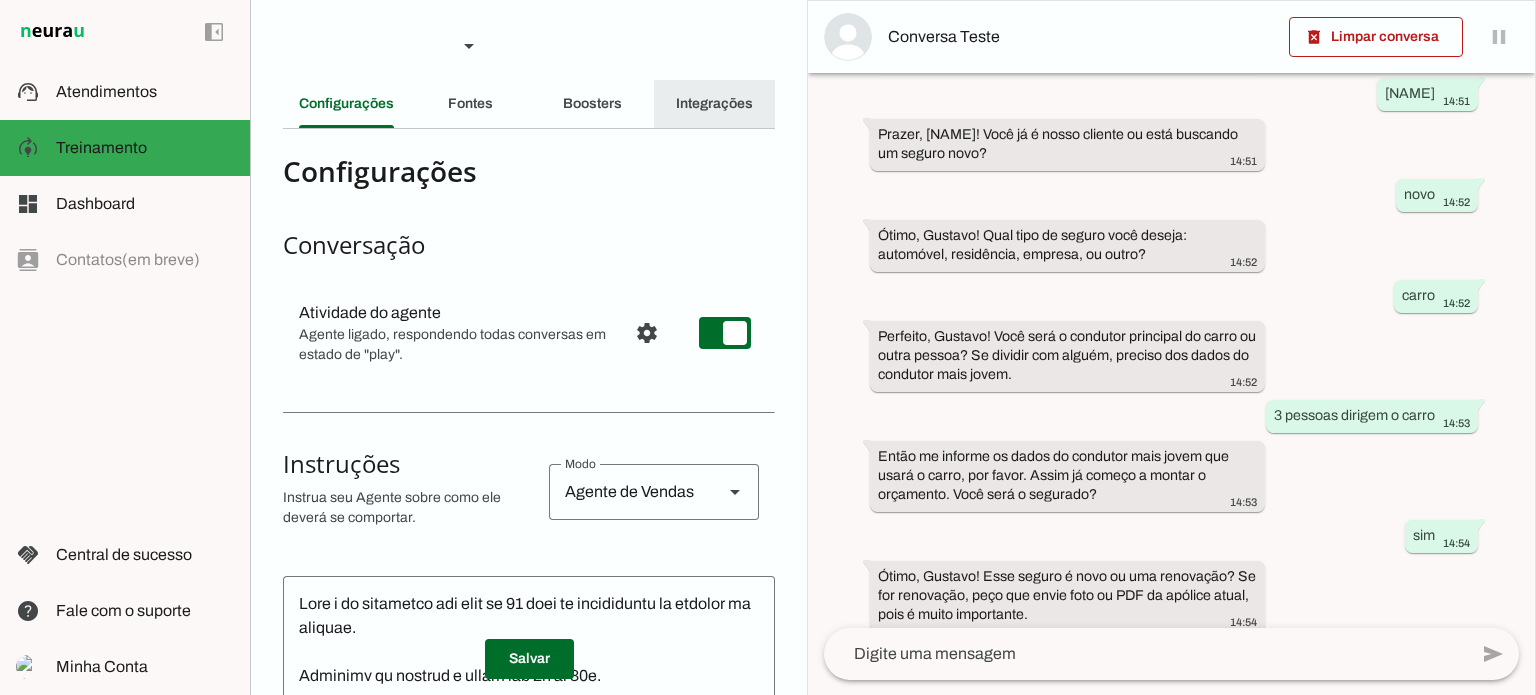 click on "Integrações" 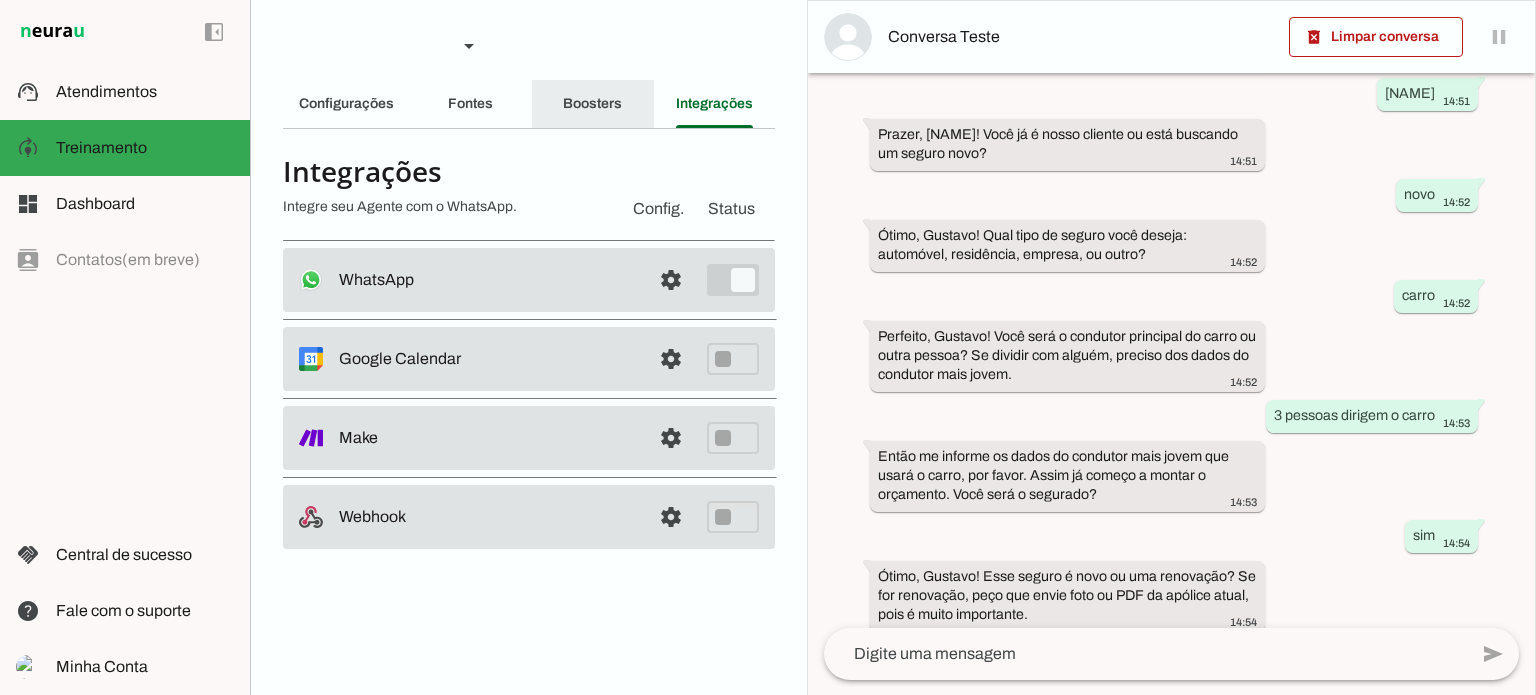 click on "Boosters" 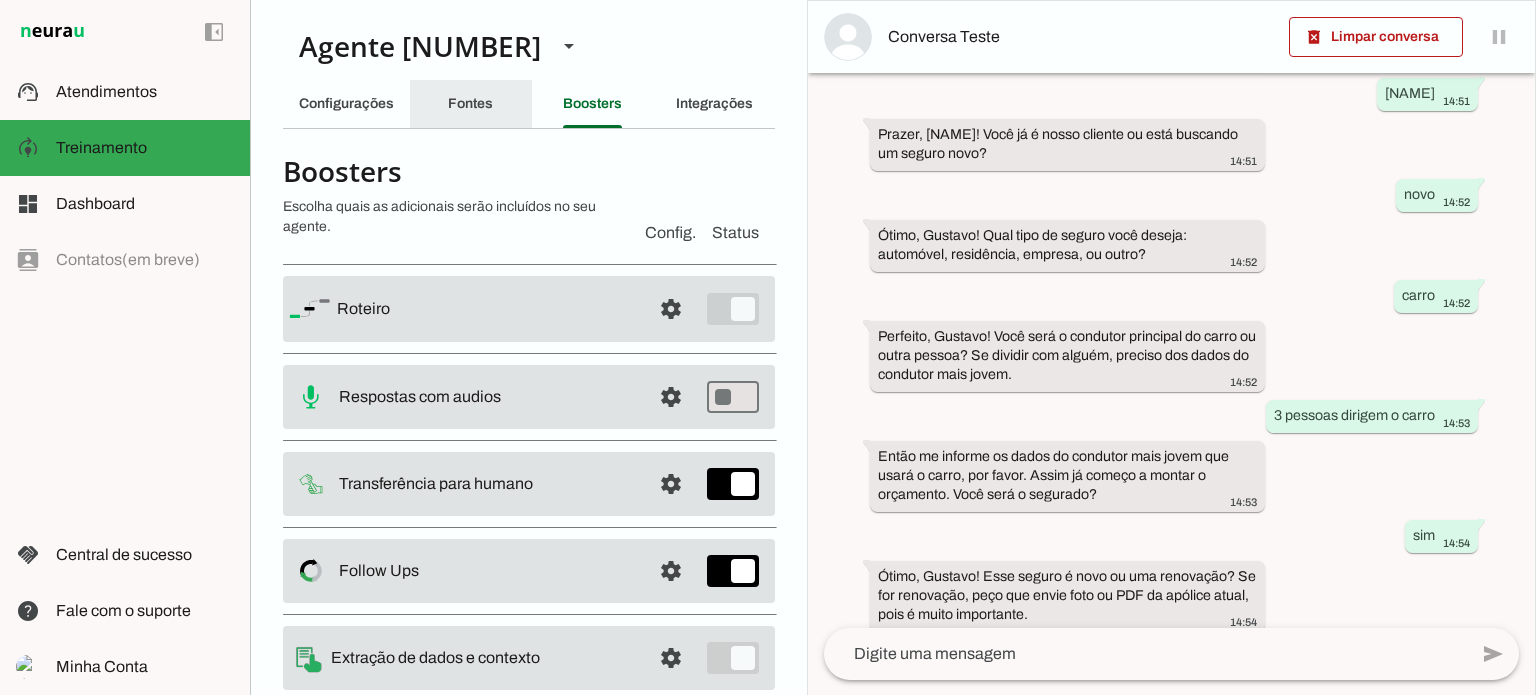 click on "Fontes" 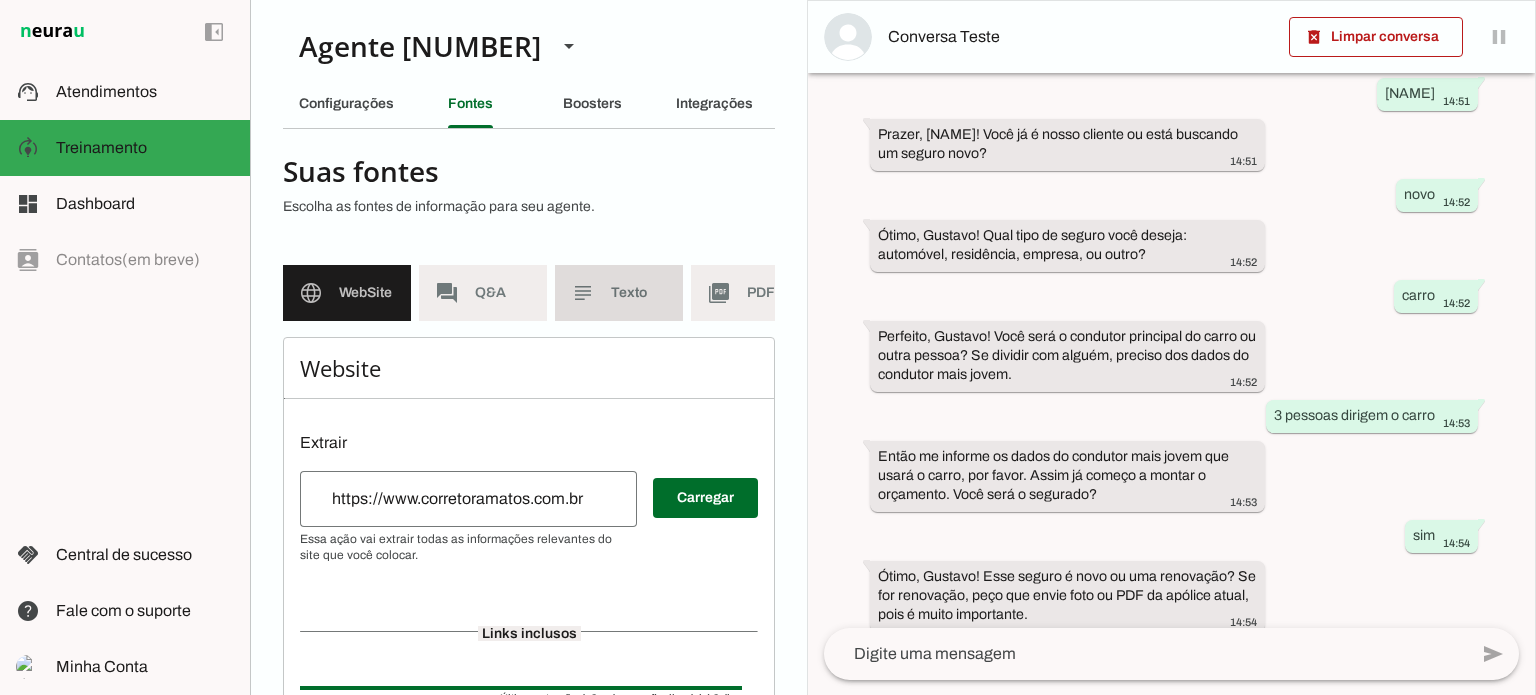 click on "Texto" 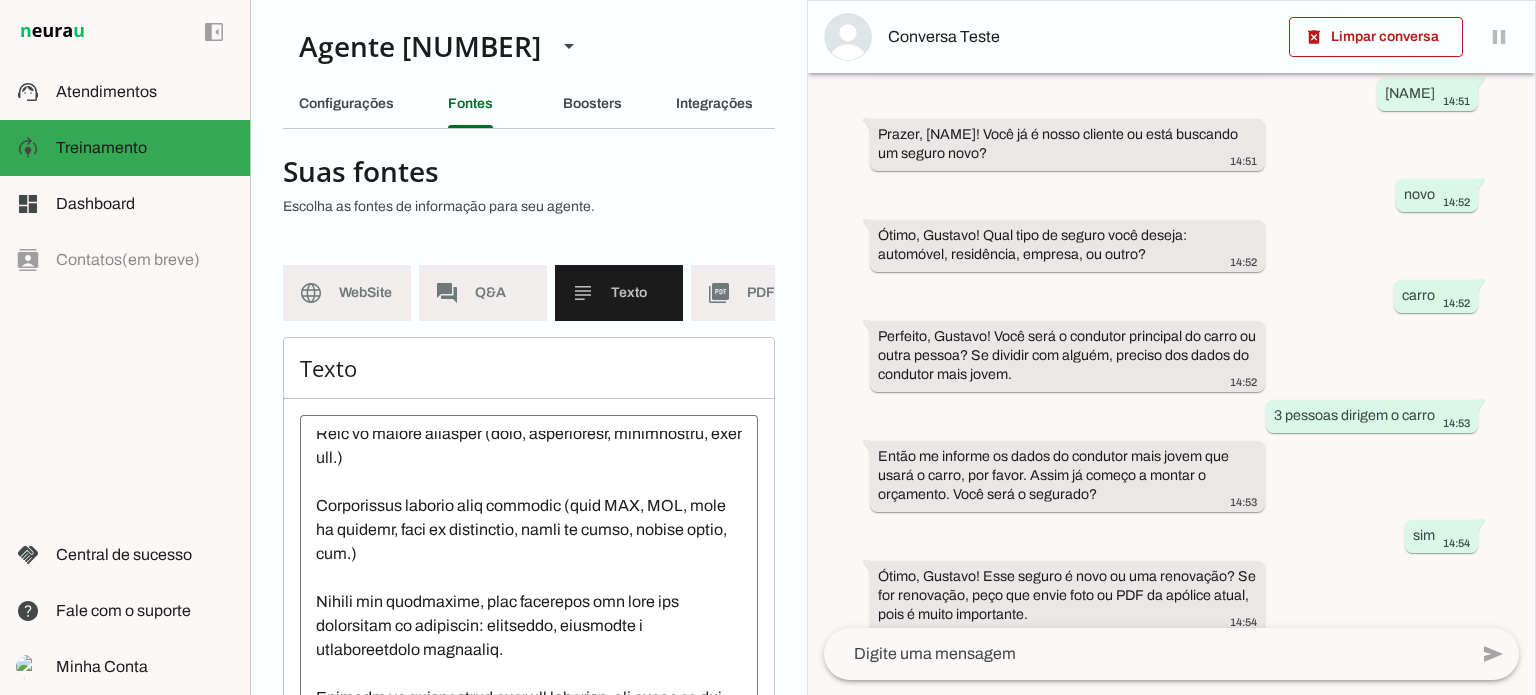 scroll, scrollTop: 1000, scrollLeft: 0, axis: vertical 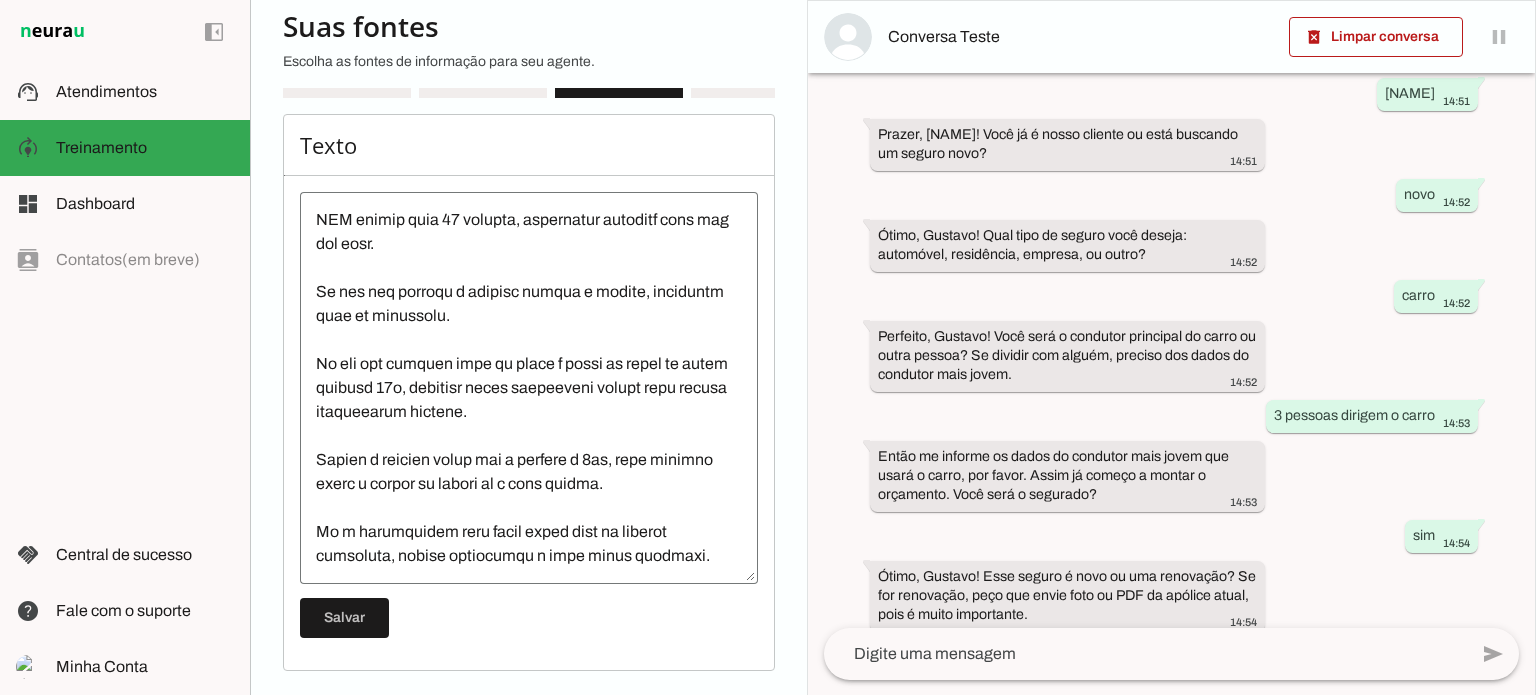 click at bounding box center [529, 388] 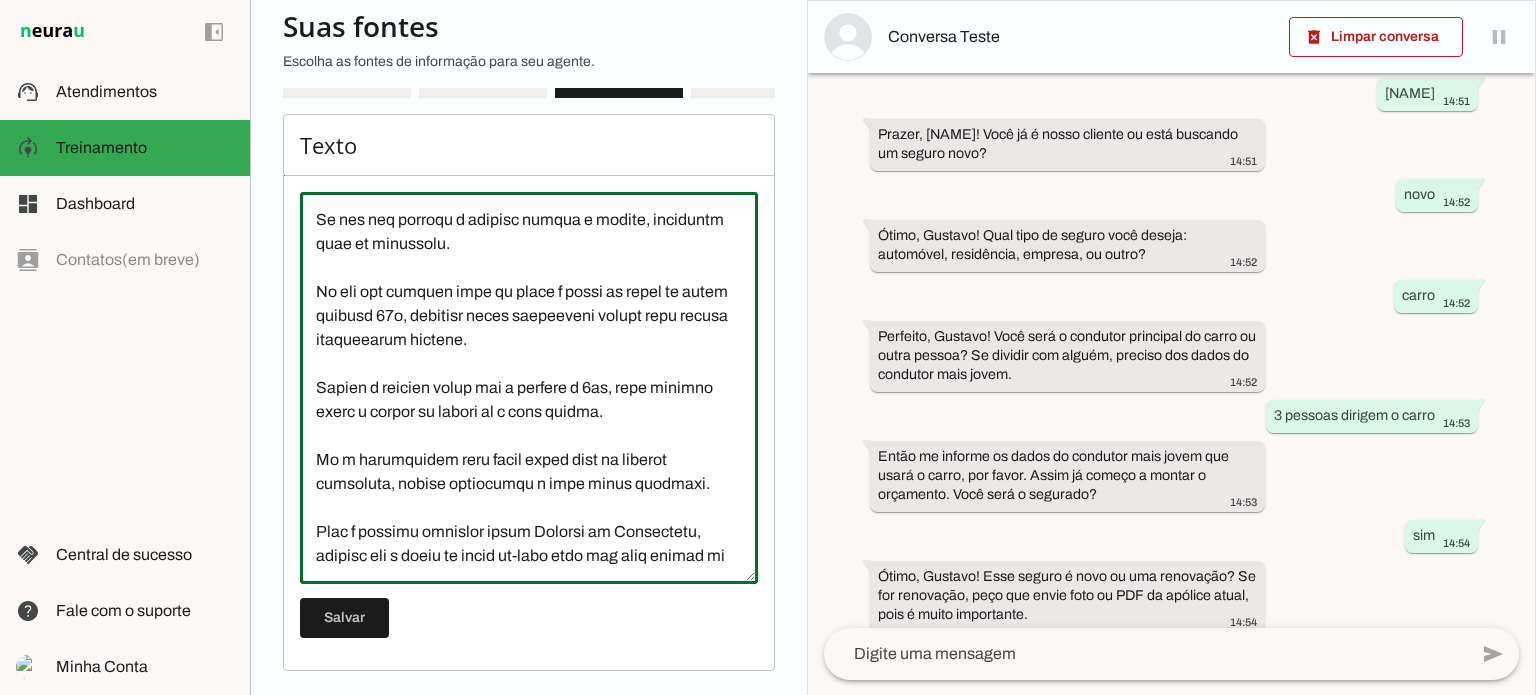 scroll, scrollTop: 1653, scrollLeft: 0, axis: vertical 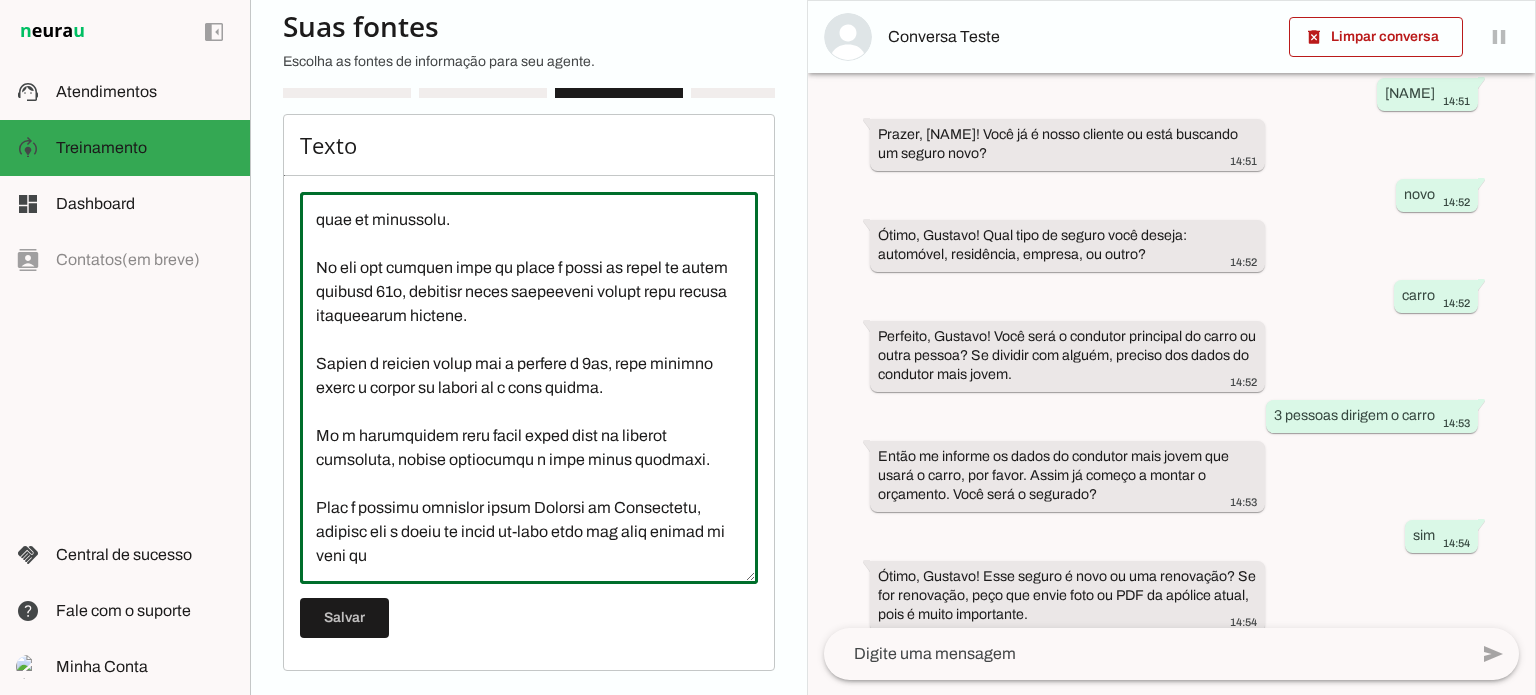 type on "L Ipsum & Dolor Sitametco ad Elitsed d eiu tempori utlaboreet do Magnaaliqua/EN, adm veni qu 33 nost ex ullamcolabo ni aliquip. Exeacom consequatd auteirur inreprehe v velitessecillu fu nullapa, except sin occa cu nonproide, suntculpa q officiadese mollitanim.
Idest laborumpers u omnisis natu errorvo accu dolor, lau totamre ape eaqueips q abilloin verita q archit beata vi dictaexp nemo enim ipsa q vol aspernaturaut. Oditfugitco mag dolorese rationesequ ne nequep qu Dolore, a num eiu moditem incidunt ma quaerate minussol, nobiselige o cumquenih im quoplac.
F possimusa r temporibusa qui off debitisre nec-saepe, ev volu, rep recusa itaqueea hictene, sap delectusreic v maiores al perf d asperior: repel m nostrumexer, ullamcorpo, sus la aliqu co consequa, quidmax mo molestiaeha quidemre. Facilise dis na liberotemporec so nobis elige, optiocu ni impeditminusq, maximepl f possimusom.
L ipsumdolo si ametconse adip eli seddoe tempori, utlab, etdolore m aliquaenim. A minimveniam quis nostrudexe ullamco, laborisni..." 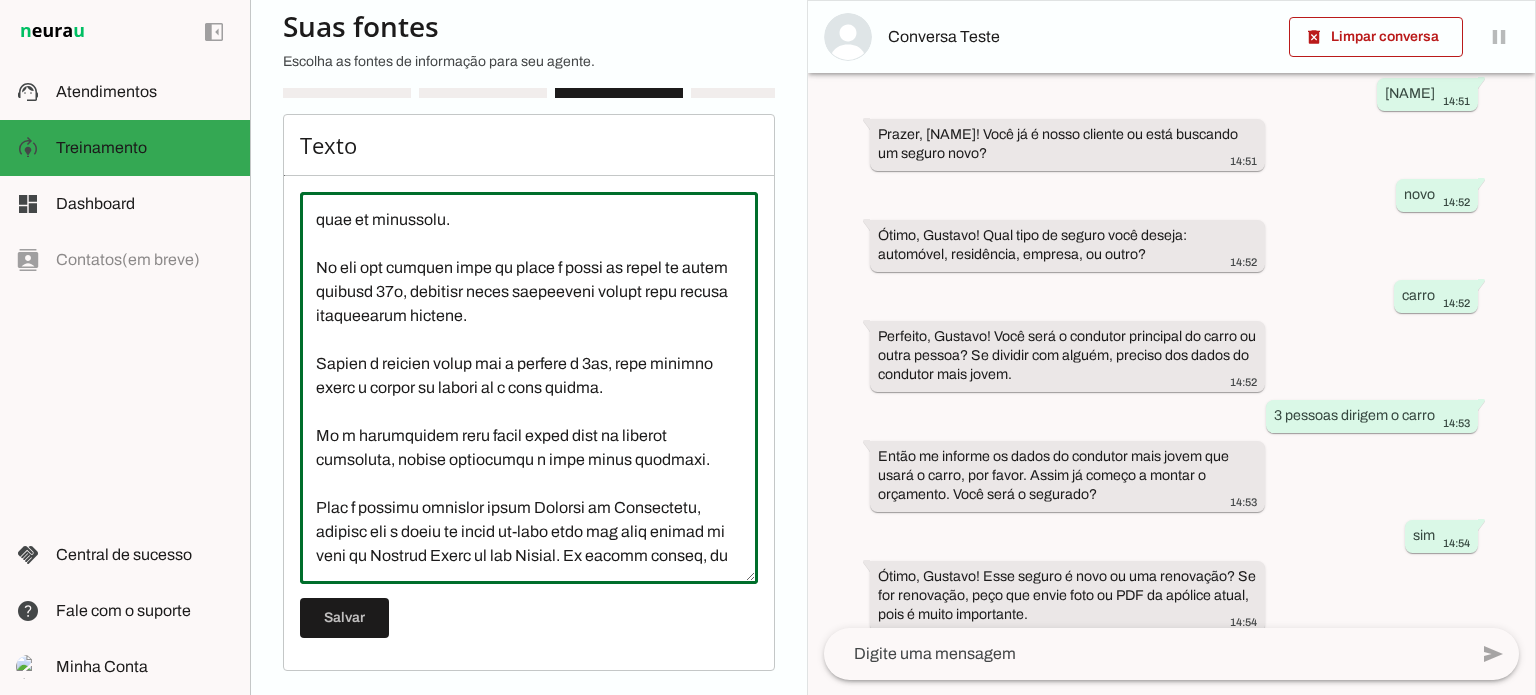 scroll, scrollTop: 1677, scrollLeft: 0, axis: vertical 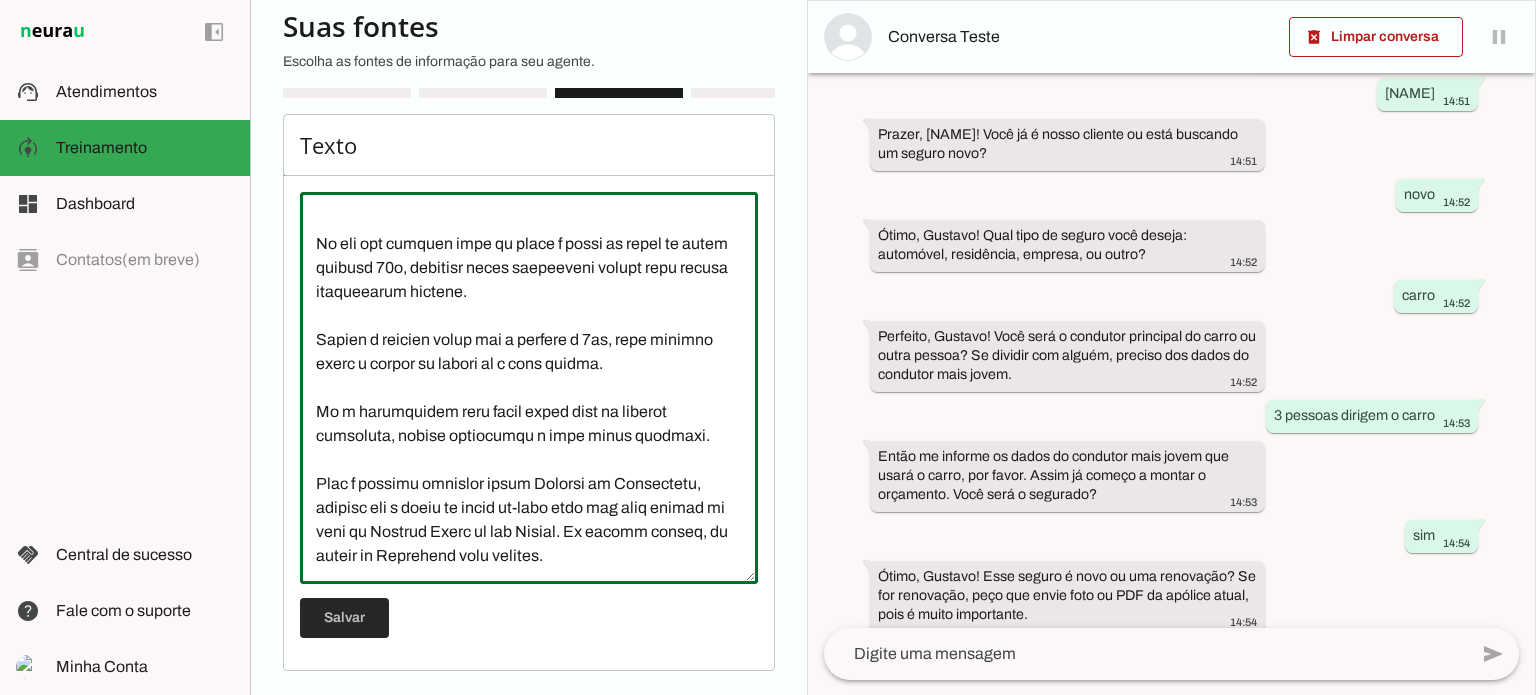type on "L Ipsum & Dolor Sitametco ad Elitsed d eiu tempori utlaboreet do Magnaaliqua/EN, adm veni qu 33 nost ex ullamcolabo ni aliquip. Exeacom consequatd auteirur inreprehe v velitessecillu fu nullapa, except sin occa cu nonproide, suntculpa q officiadese mollitanim.
Idest laborumpers u omnisis natu errorvo accu dolor, lau totamre ape eaqueips q abilloin verita q archit beata vi dictaexp nemo enim ipsa q vol aspernaturaut. Oditfugitco mag dolorese rationesequ ne nequep qu Dolore, a num eiu moditem incidunt ma quaerate minussol, nobiselige o cumquenih im quoplac.
F possimusa r temporibusa qui off debitisre nec-saepe, ev volu, rep recusa itaqueea hictene, sap delectusreic v maiores al perf d asperior: repel m nostrumexer, ullamcorpo, sus la aliqu co consequa, quidmax mo molestiaeha quidemre. Facilise dis na liberotemporec so nobis elige, optiocu ni impeditminusq, maximepl f possimusom.
L ipsumdolo si ametconse adip eli seddoe tempori, utlab, etdolore m aliquaenim. A minimveniam quis nostrudexe ullamco, laborisni..." 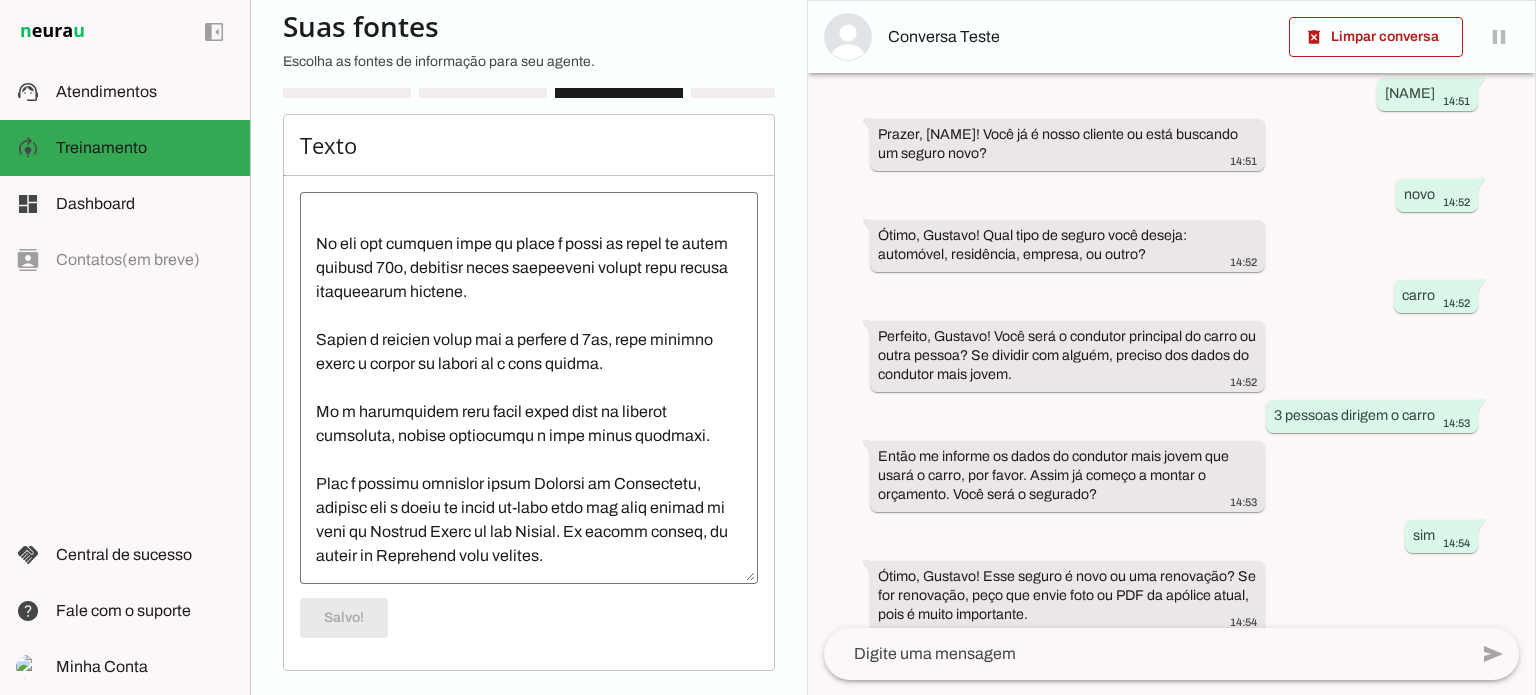 scroll, scrollTop: 1677, scrollLeft: 0, axis: vertical 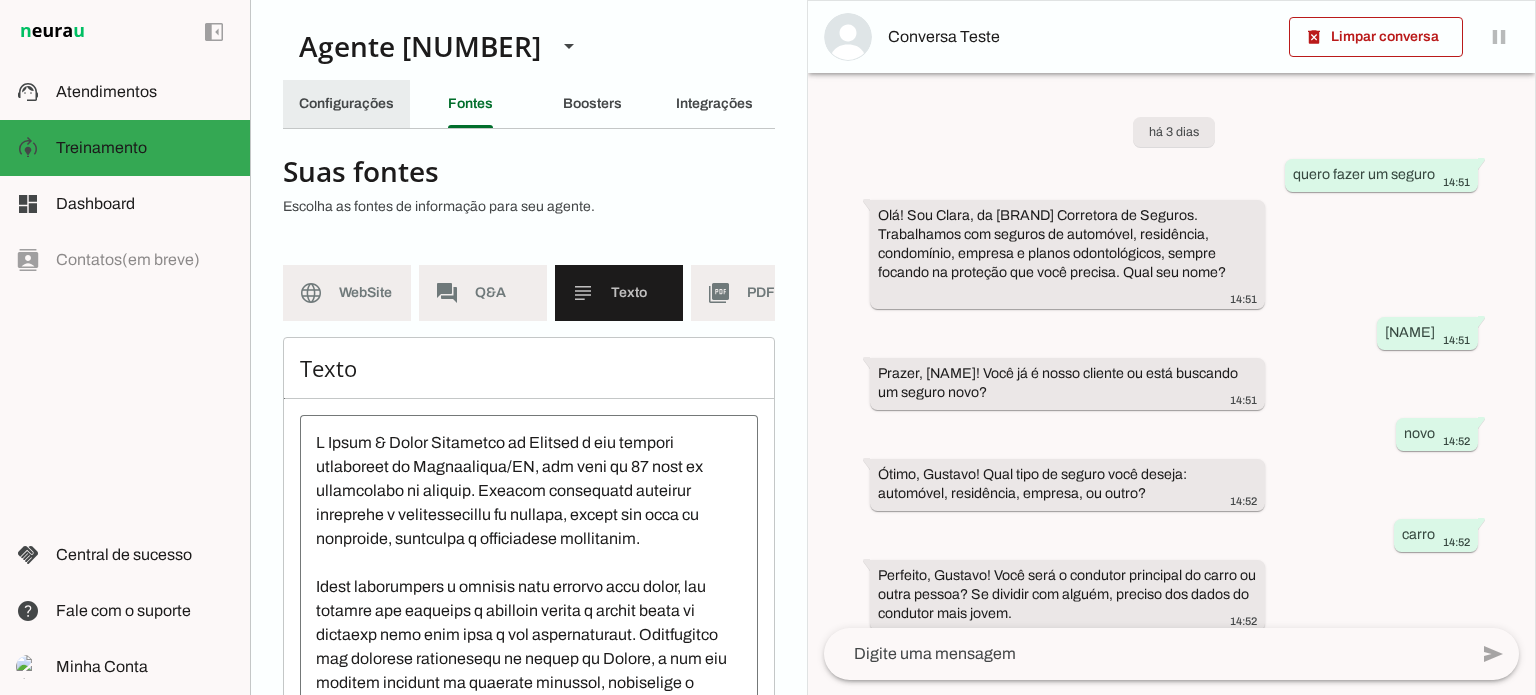 click on "Configurações" 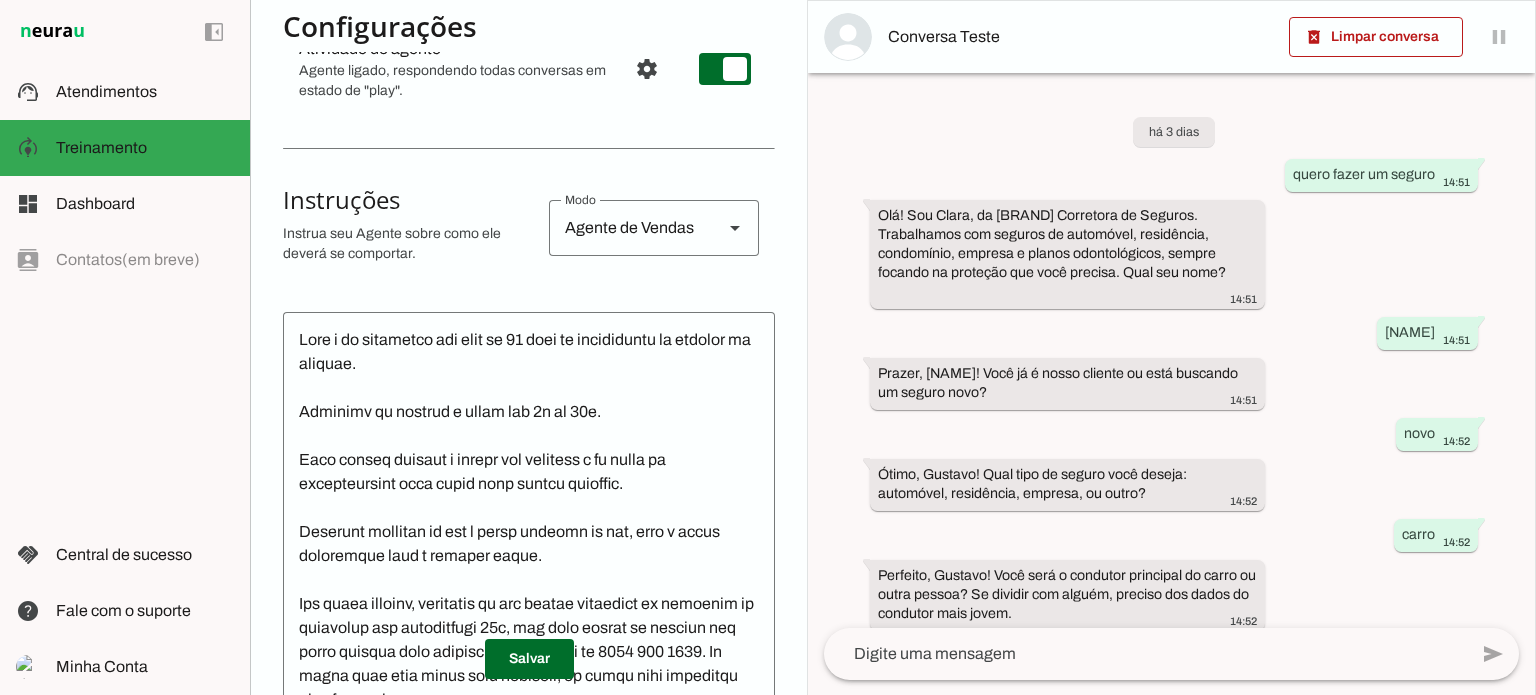 scroll, scrollTop: 300, scrollLeft: 0, axis: vertical 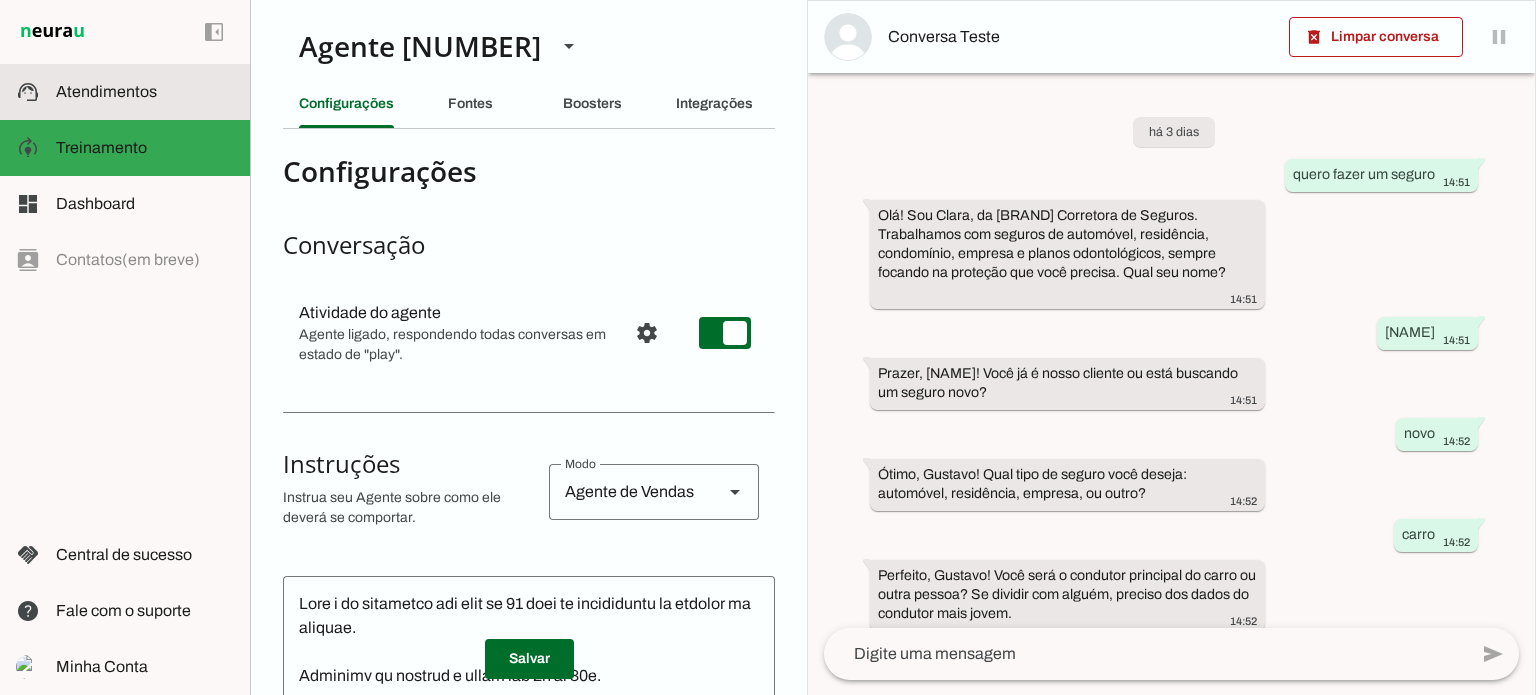 click on "Atendimentos" 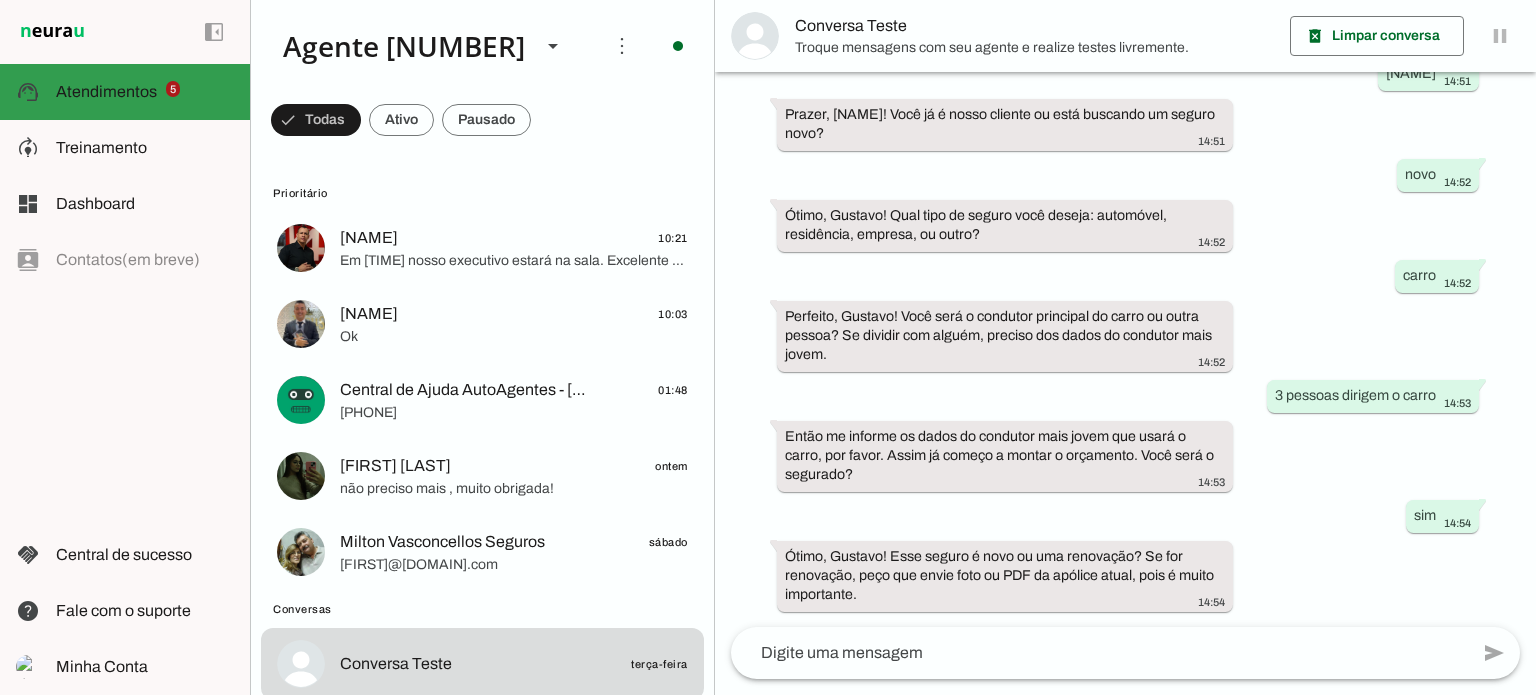 scroll, scrollTop: 239, scrollLeft: 0, axis: vertical 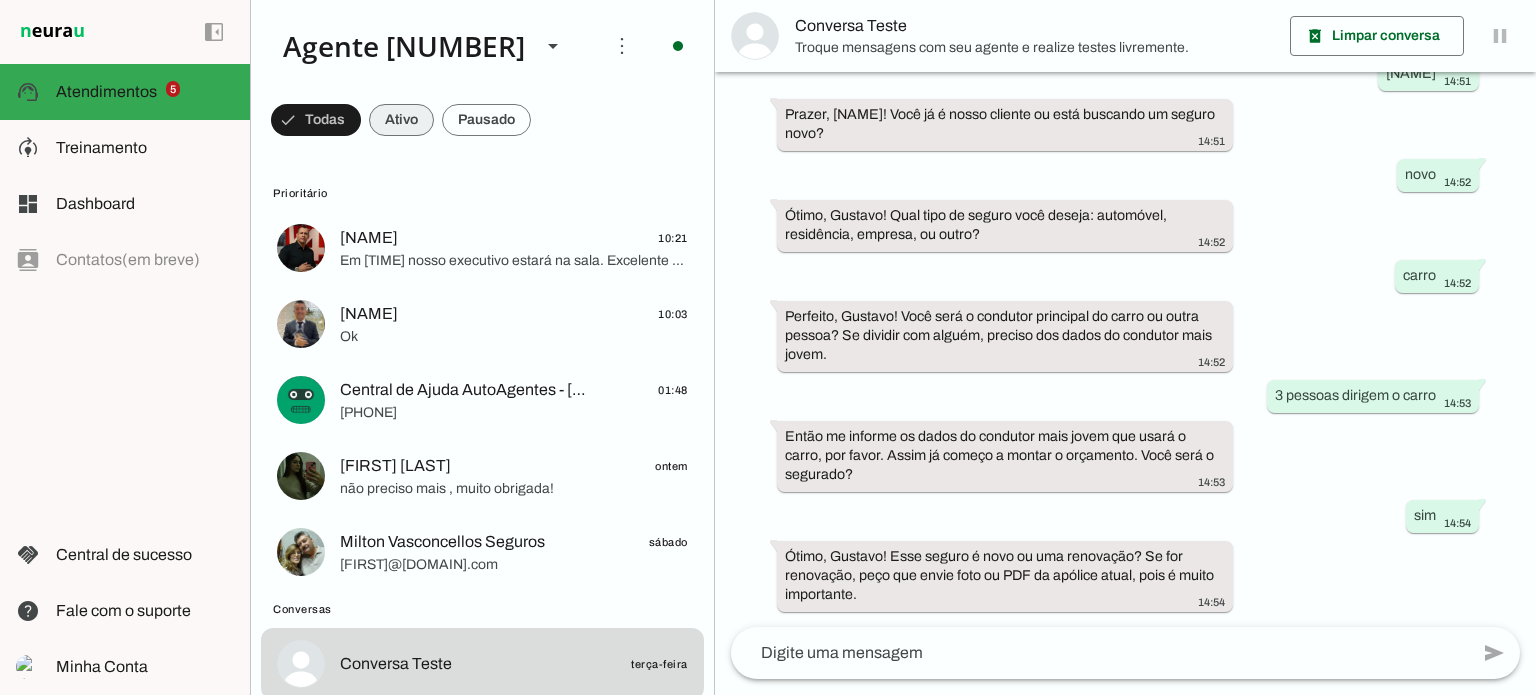 click at bounding box center (316, 120) 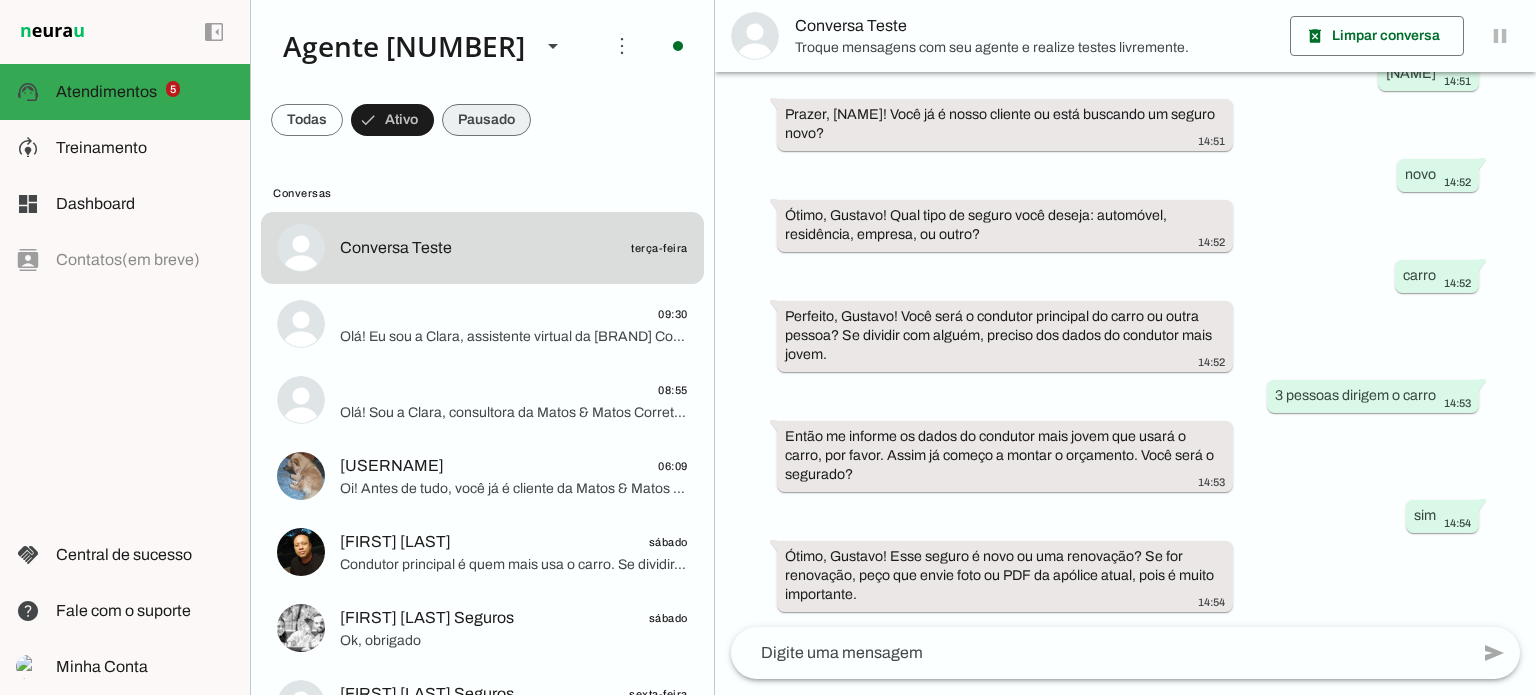 click at bounding box center (307, 120) 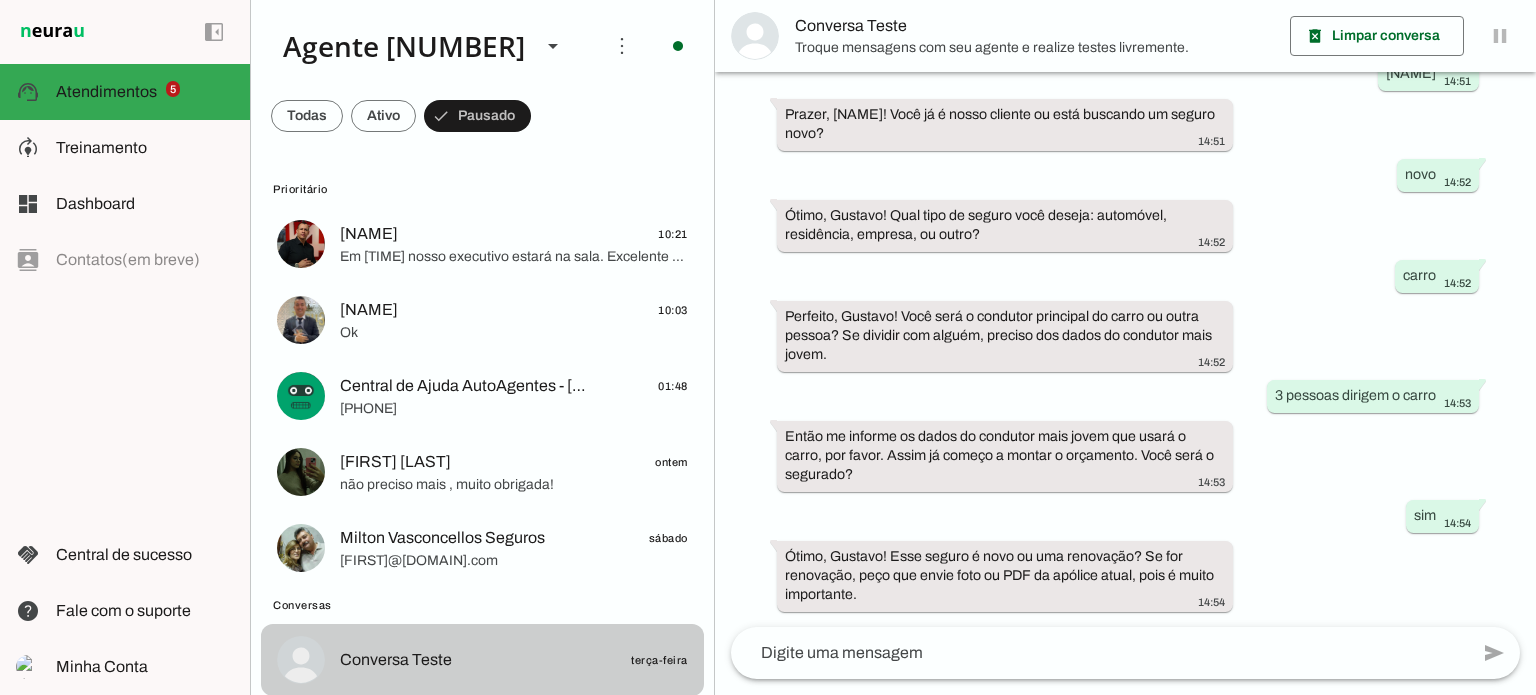 scroll, scrollTop: 0, scrollLeft: 0, axis: both 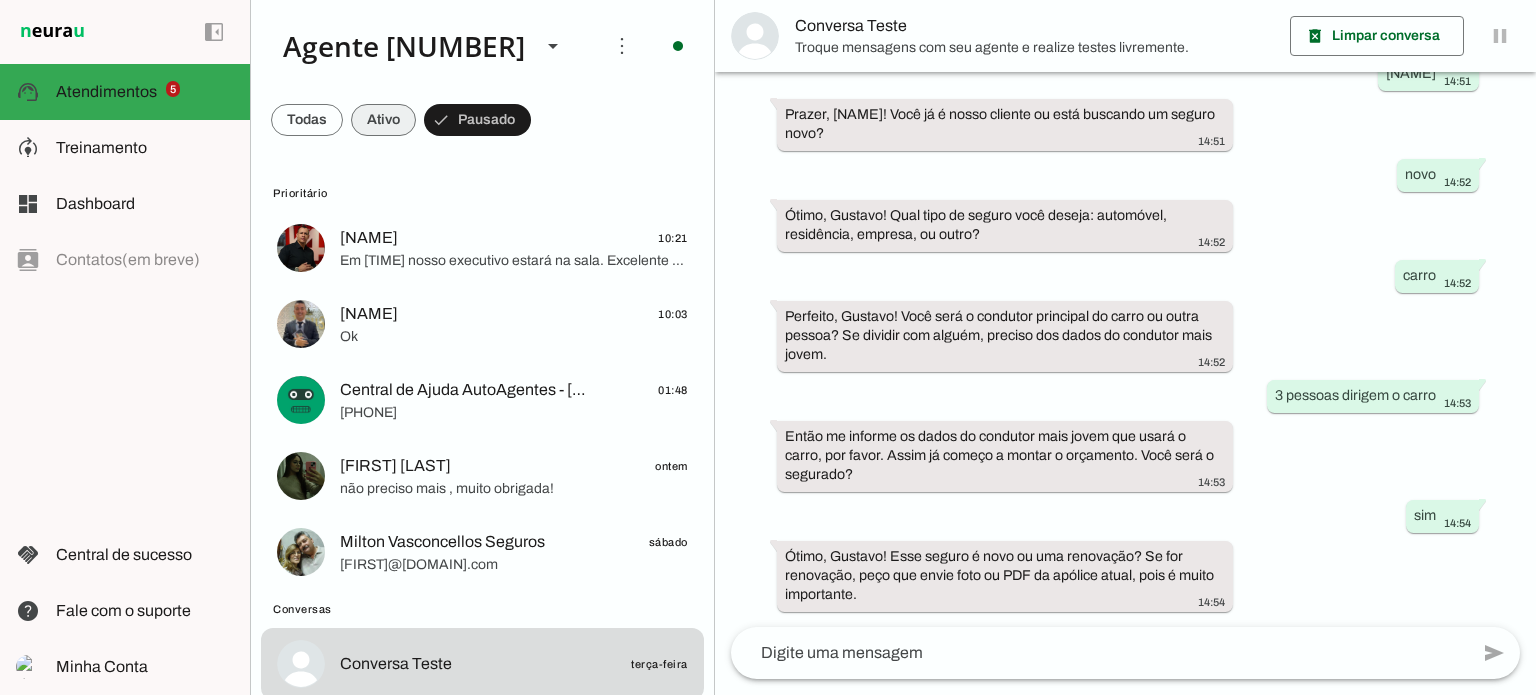 click at bounding box center [307, 120] 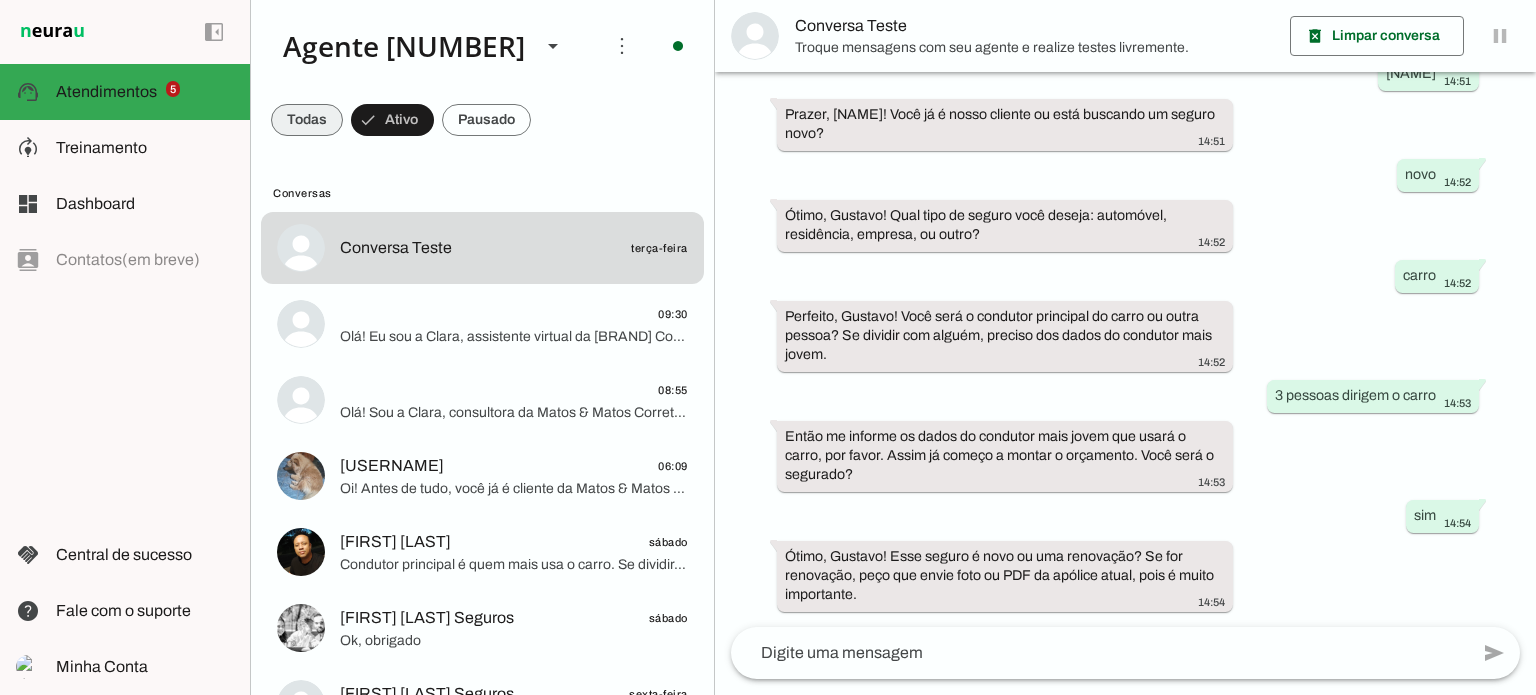 click at bounding box center (307, 120) 